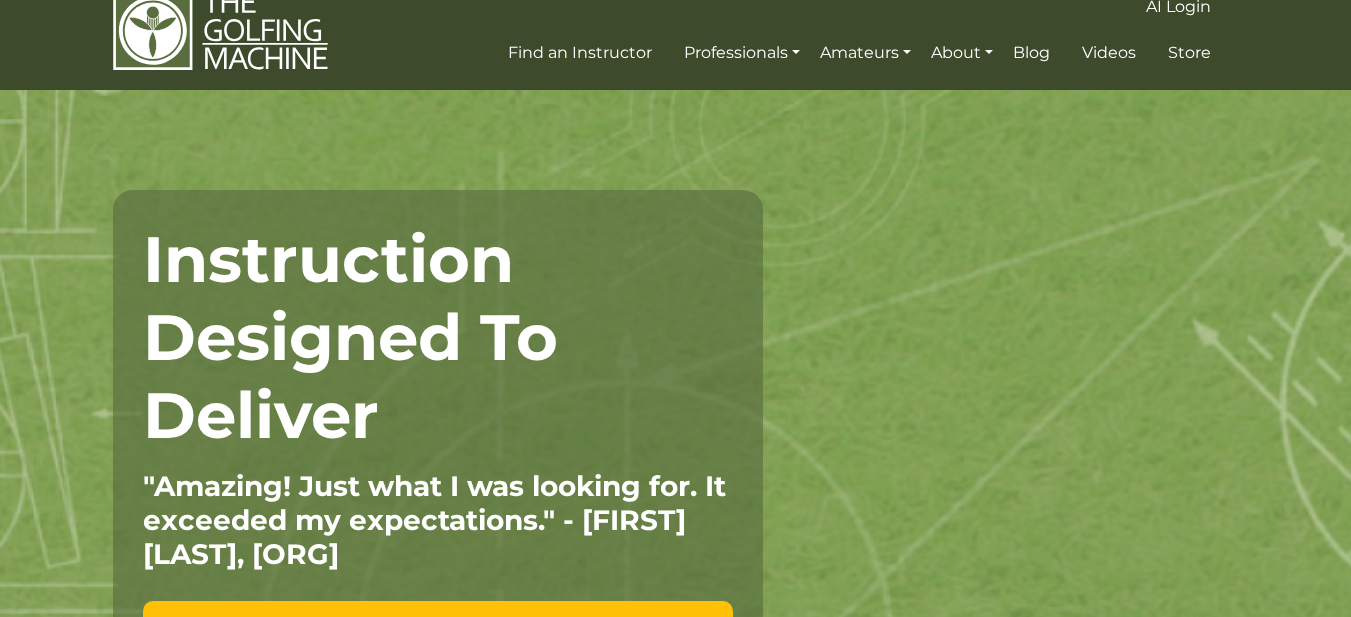 scroll, scrollTop: 0, scrollLeft: 0, axis: both 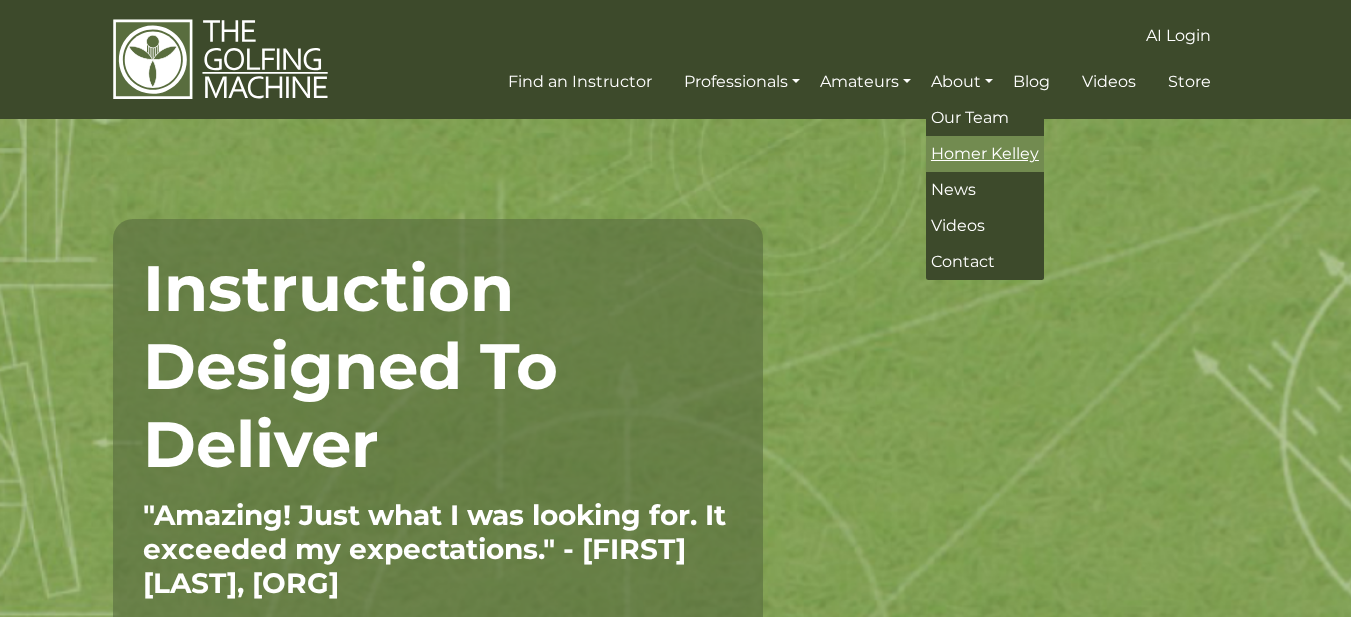 click on "Homer Kelley" at bounding box center [985, 153] 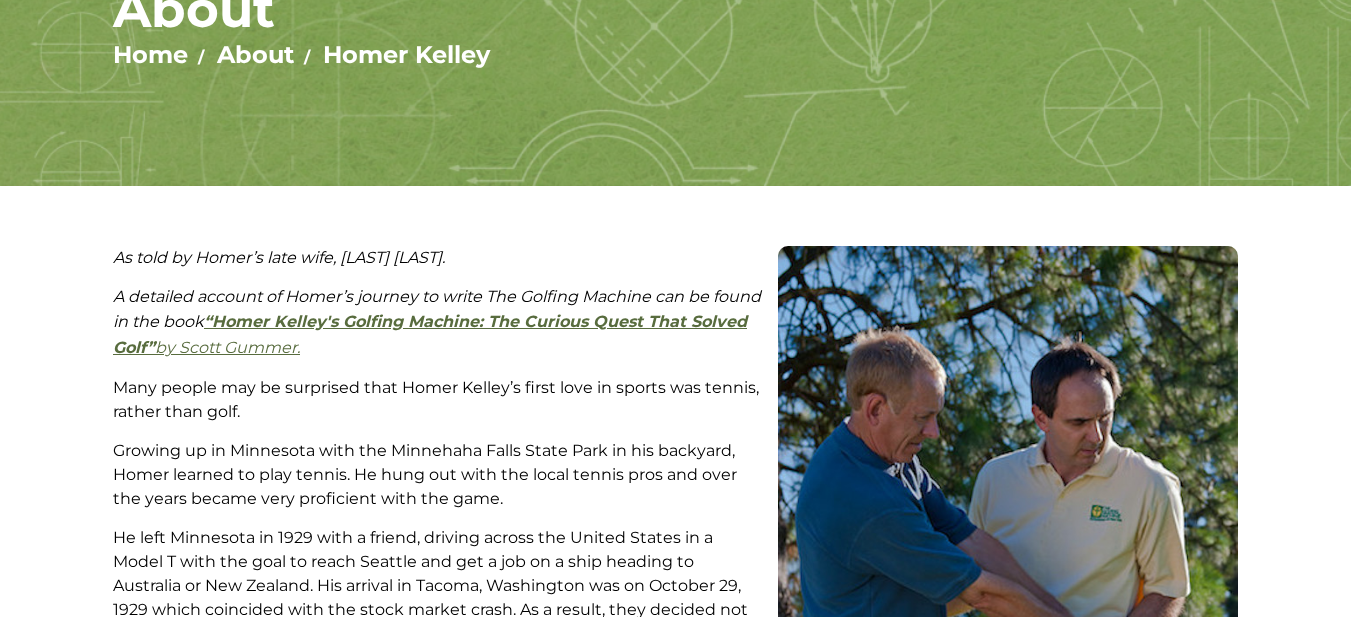 scroll, scrollTop: 0, scrollLeft: 0, axis: both 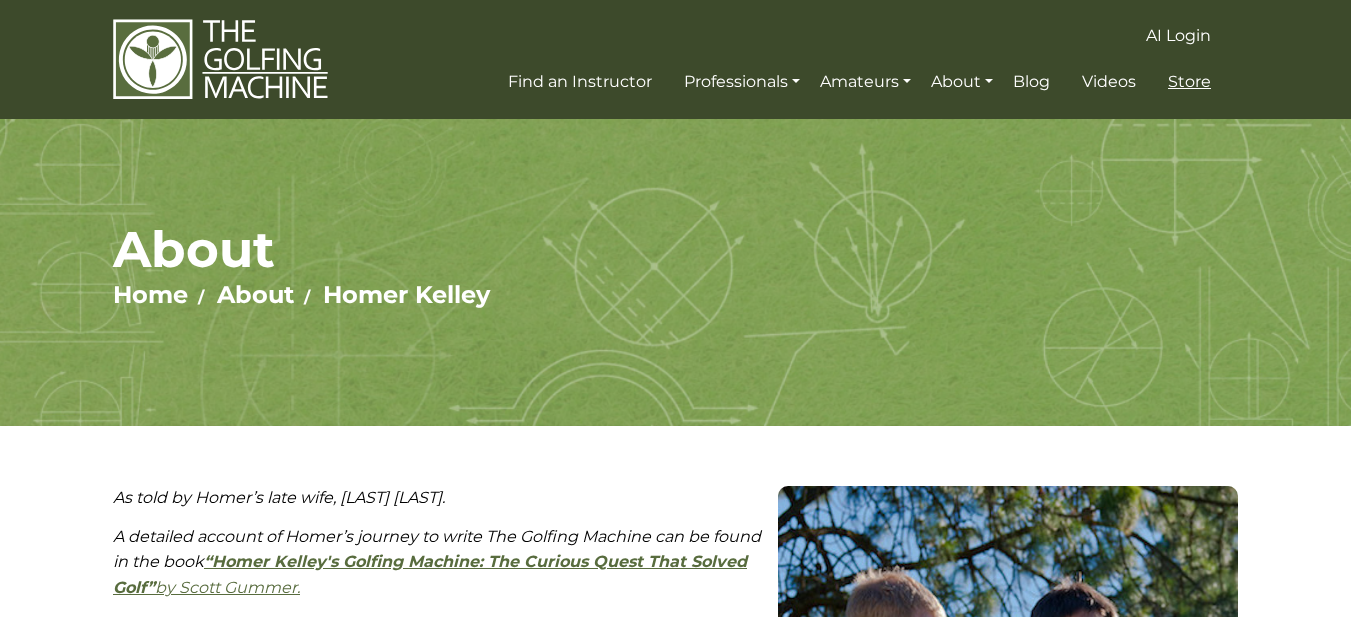 click on "Store" at bounding box center [1189, 81] 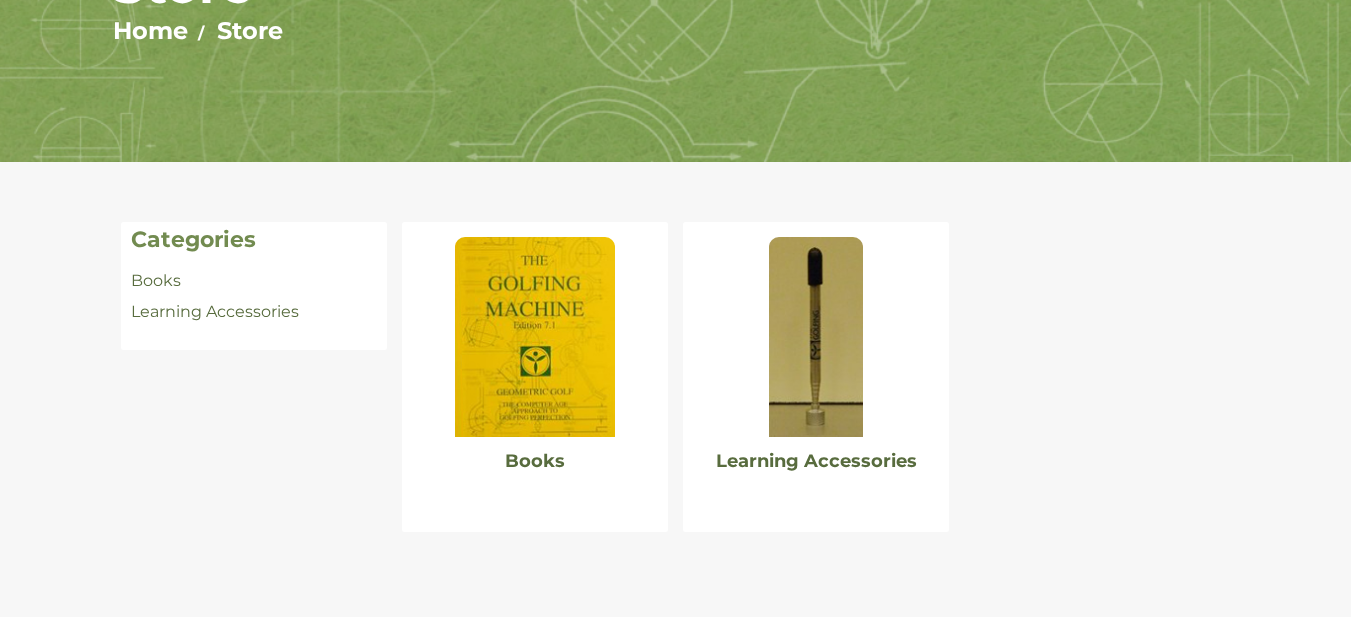 scroll, scrollTop: 300, scrollLeft: 0, axis: vertical 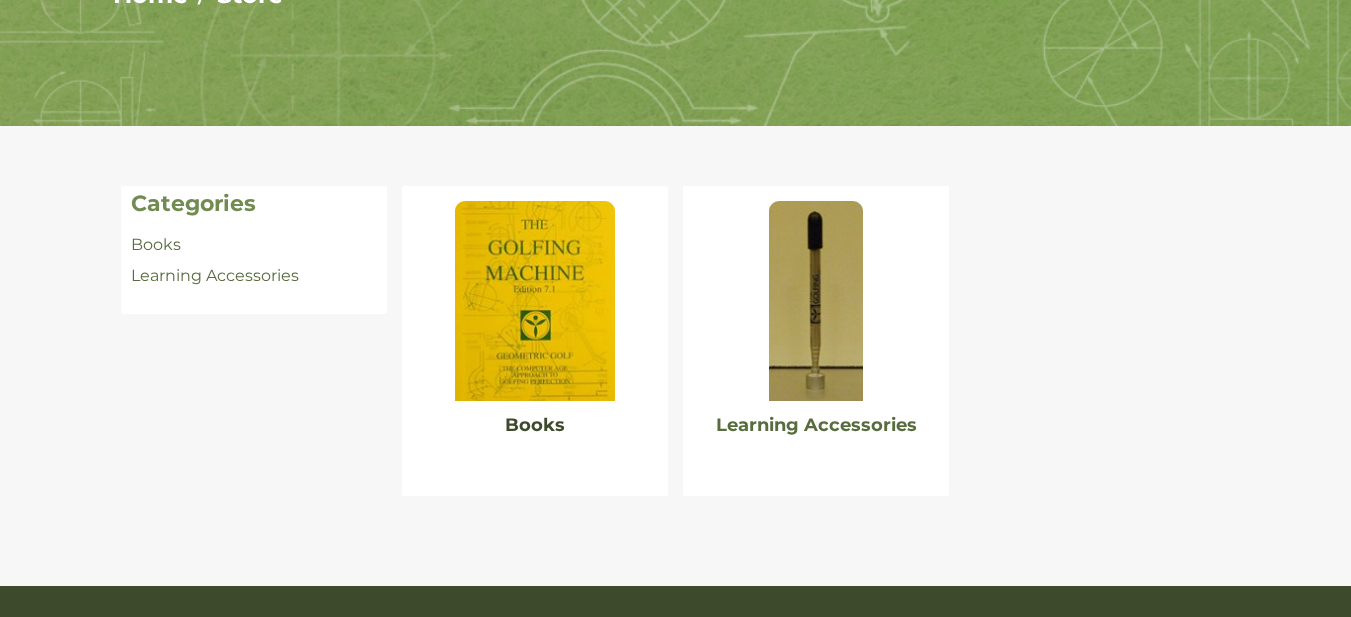 click on "Books" at bounding box center (535, 425) 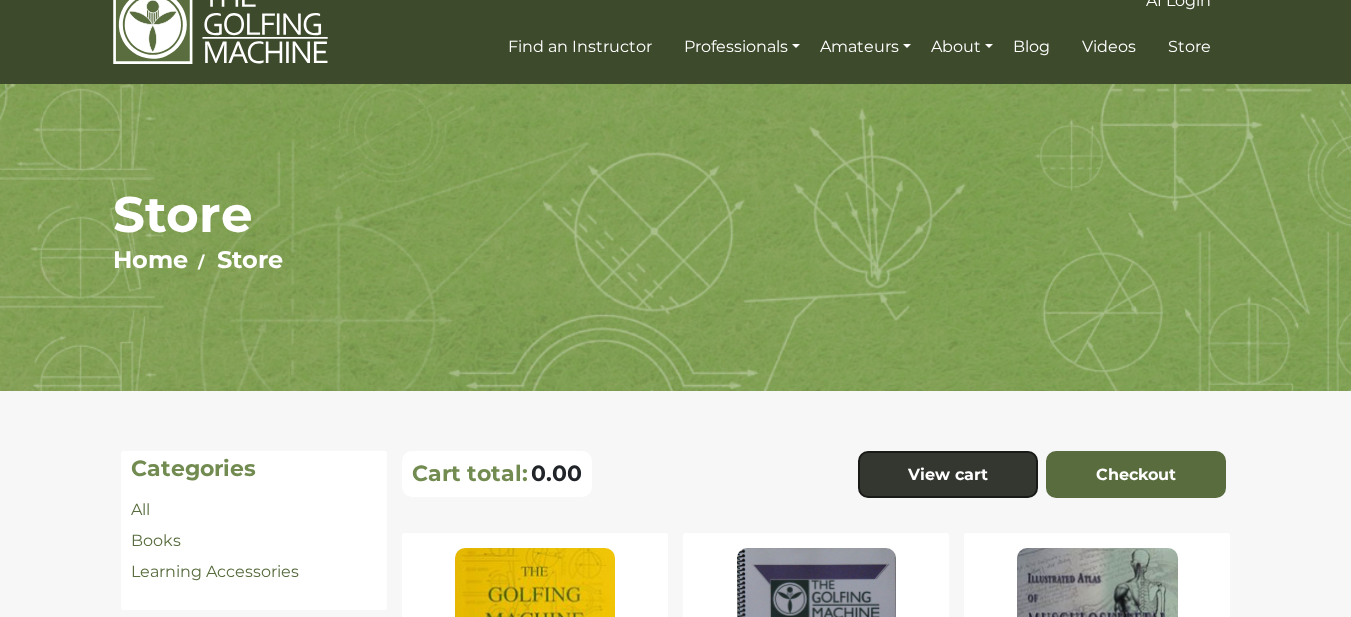 scroll, scrollTop: 0, scrollLeft: 0, axis: both 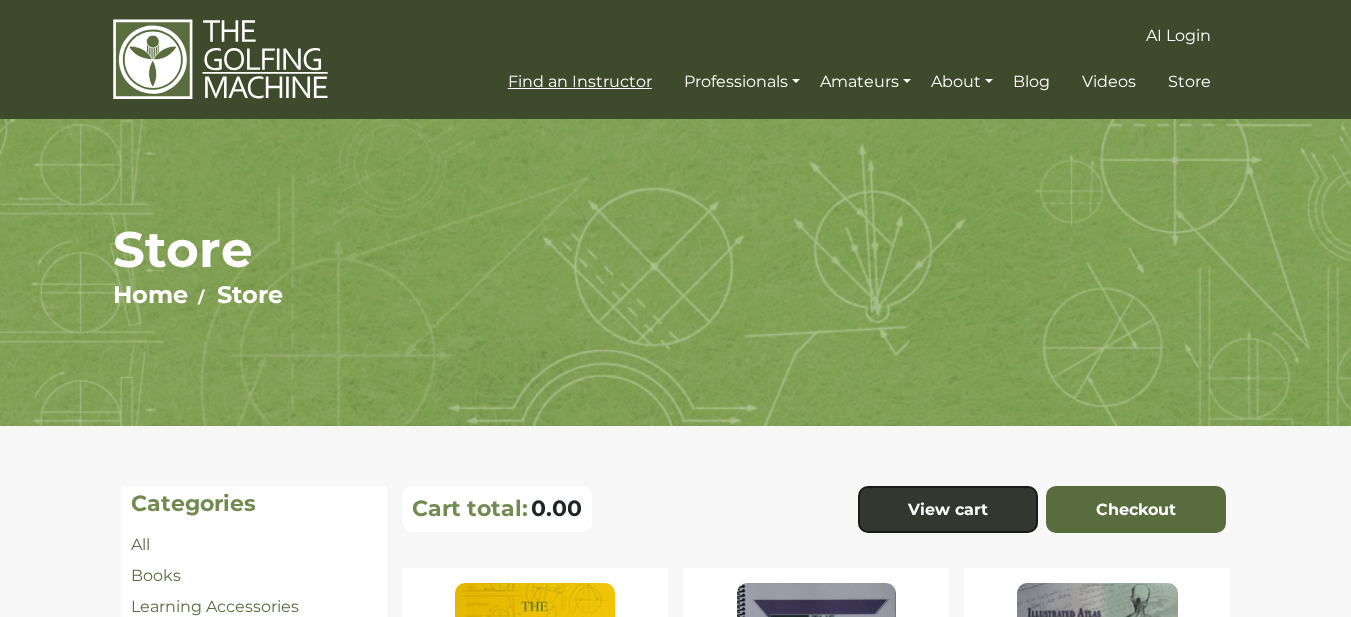 click on "Find an Instructor" at bounding box center [580, 81] 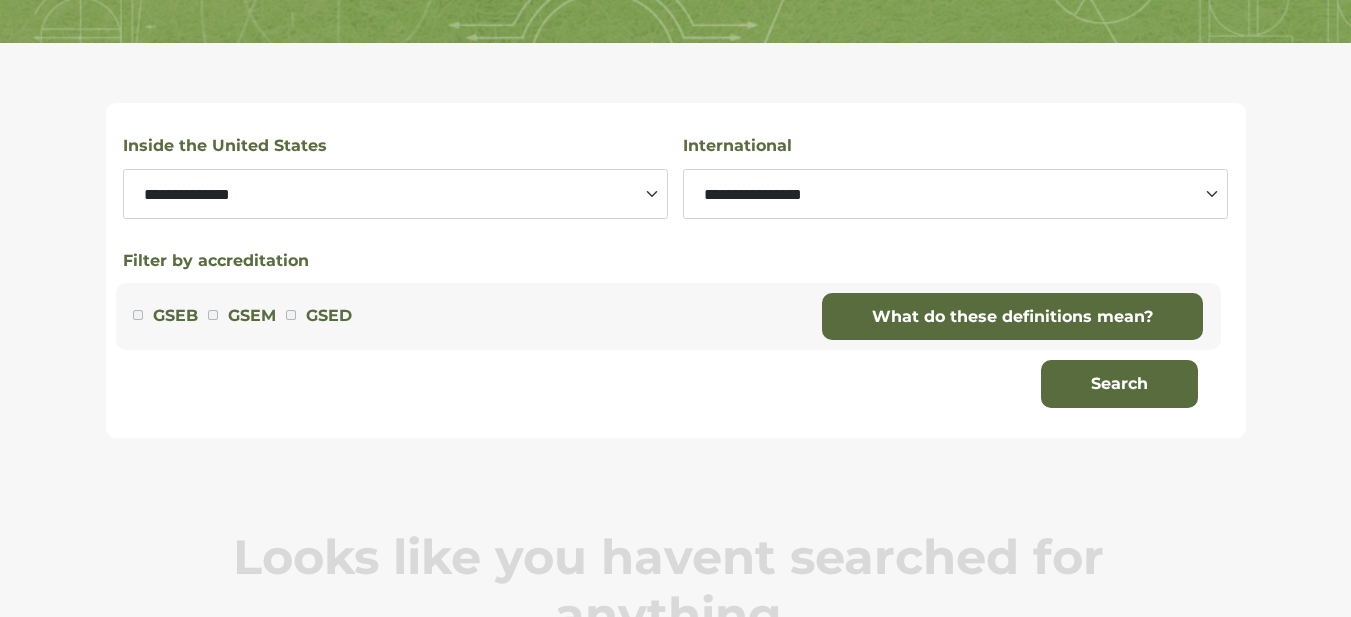 scroll, scrollTop: 400, scrollLeft: 0, axis: vertical 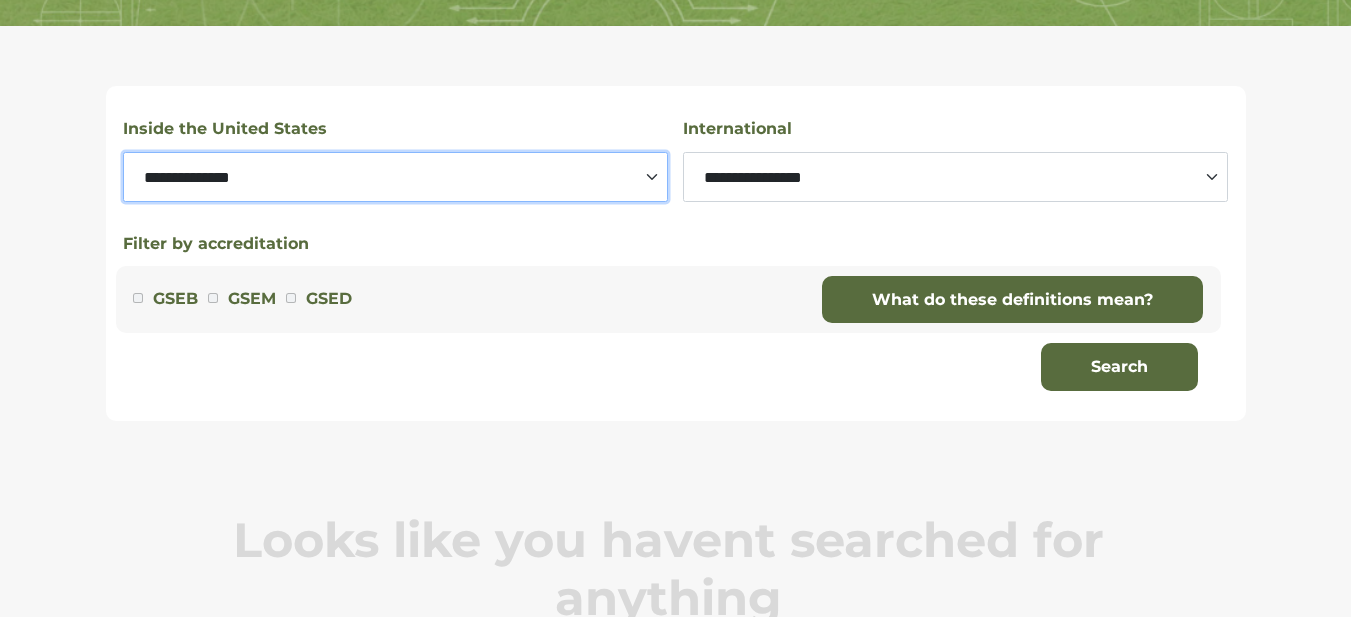click on "**********" at bounding box center (395, 177) 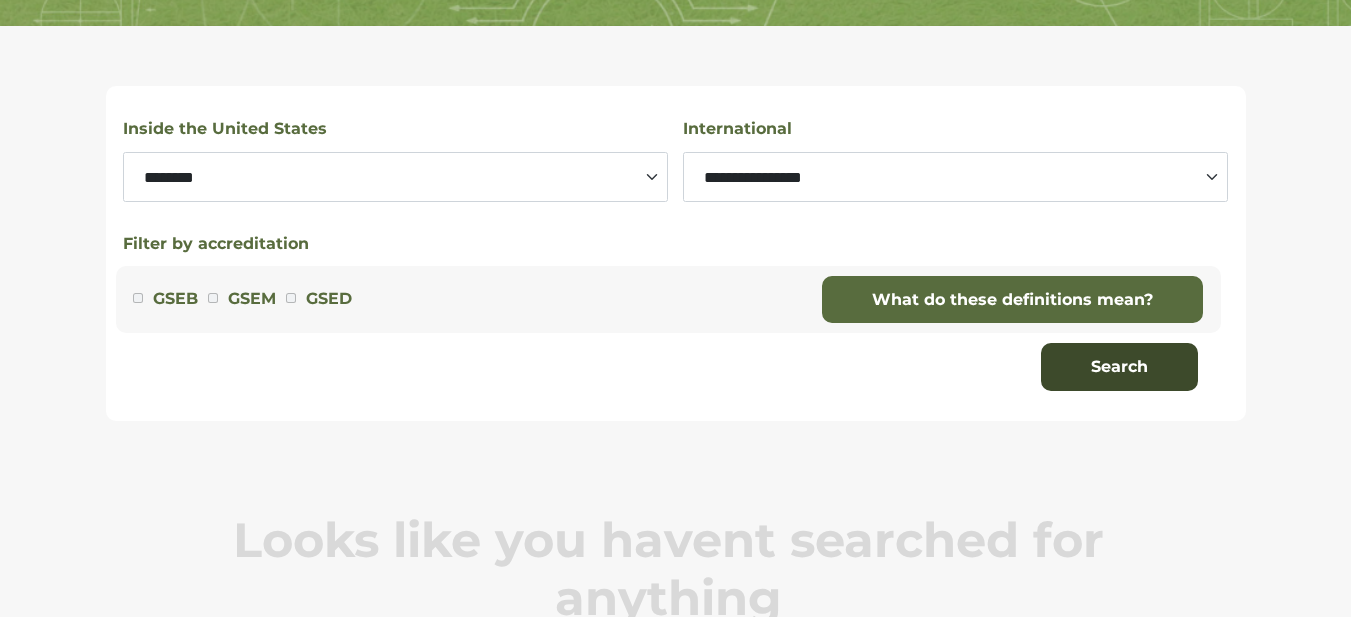 click on "Search" at bounding box center [1119, 367] 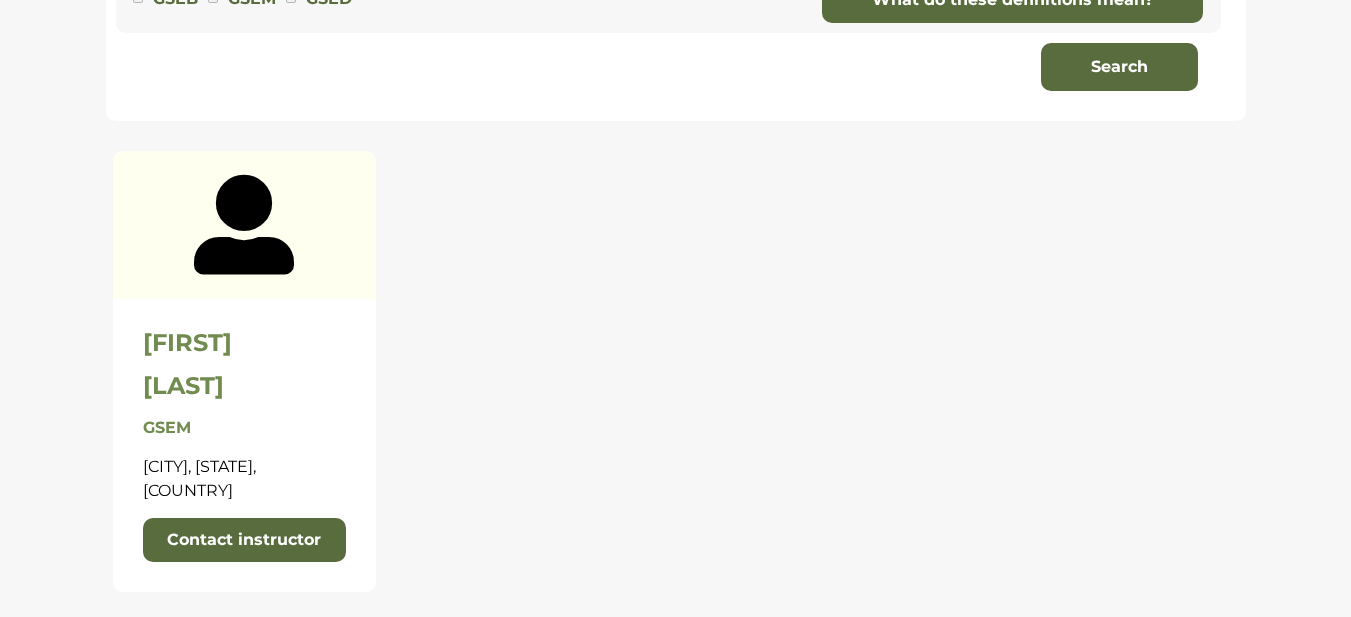 scroll, scrollTop: 800, scrollLeft: 0, axis: vertical 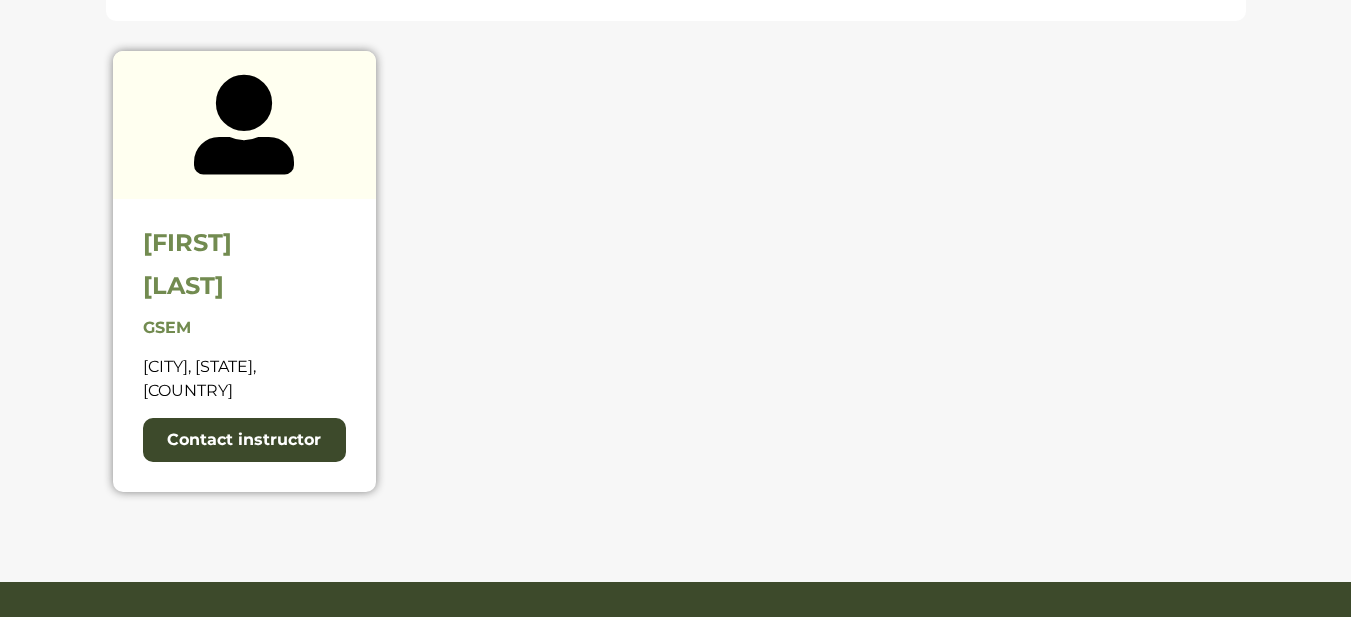 click on "Contact instructor" at bounding box center (244, 440) 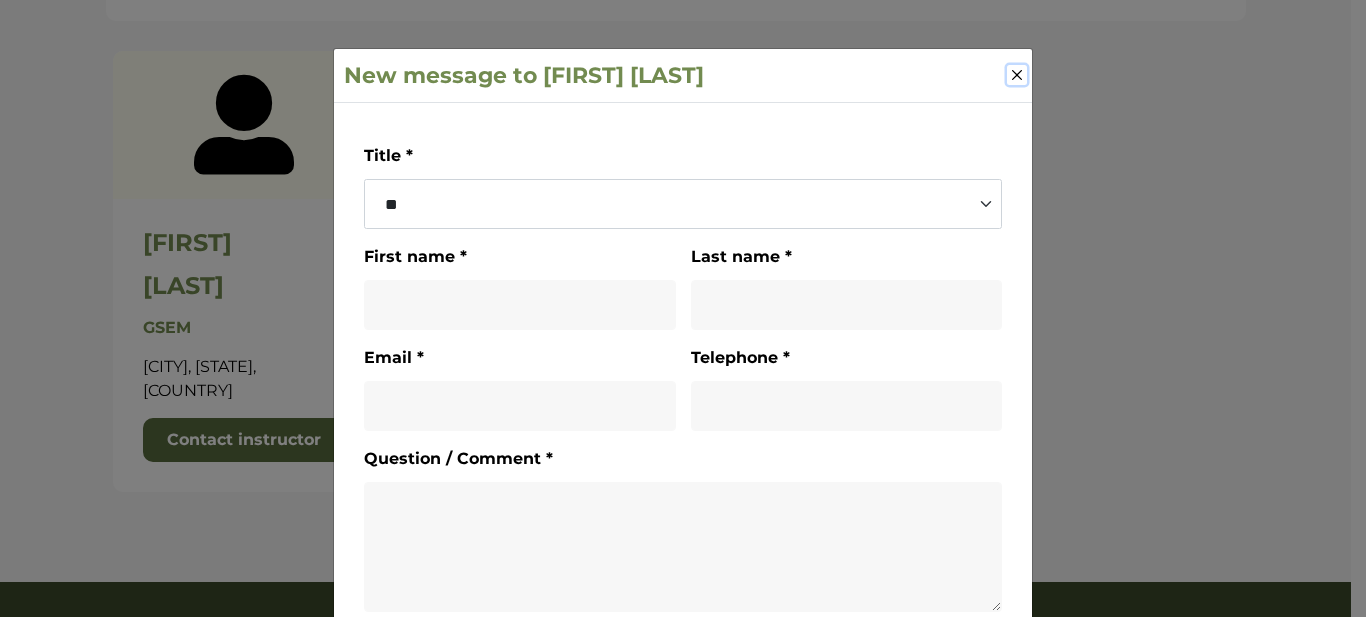 click at bounding box center (1017, 75) 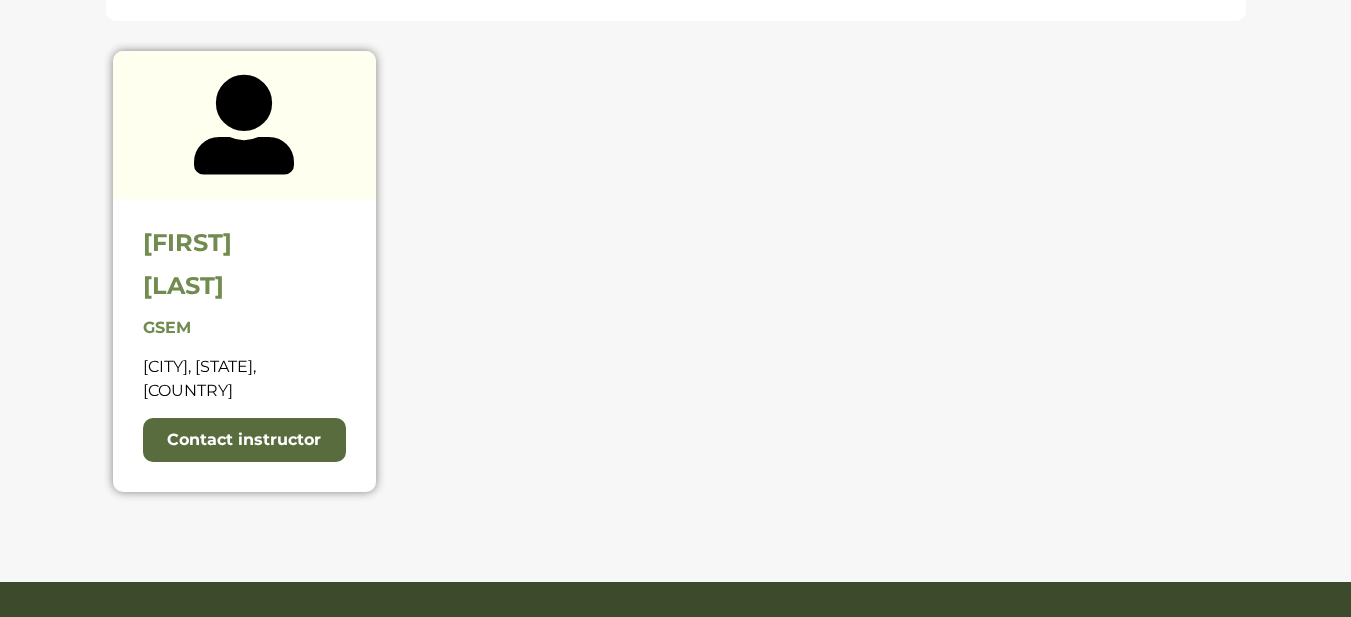 click on "Toby" at bounding box center (244, 243) 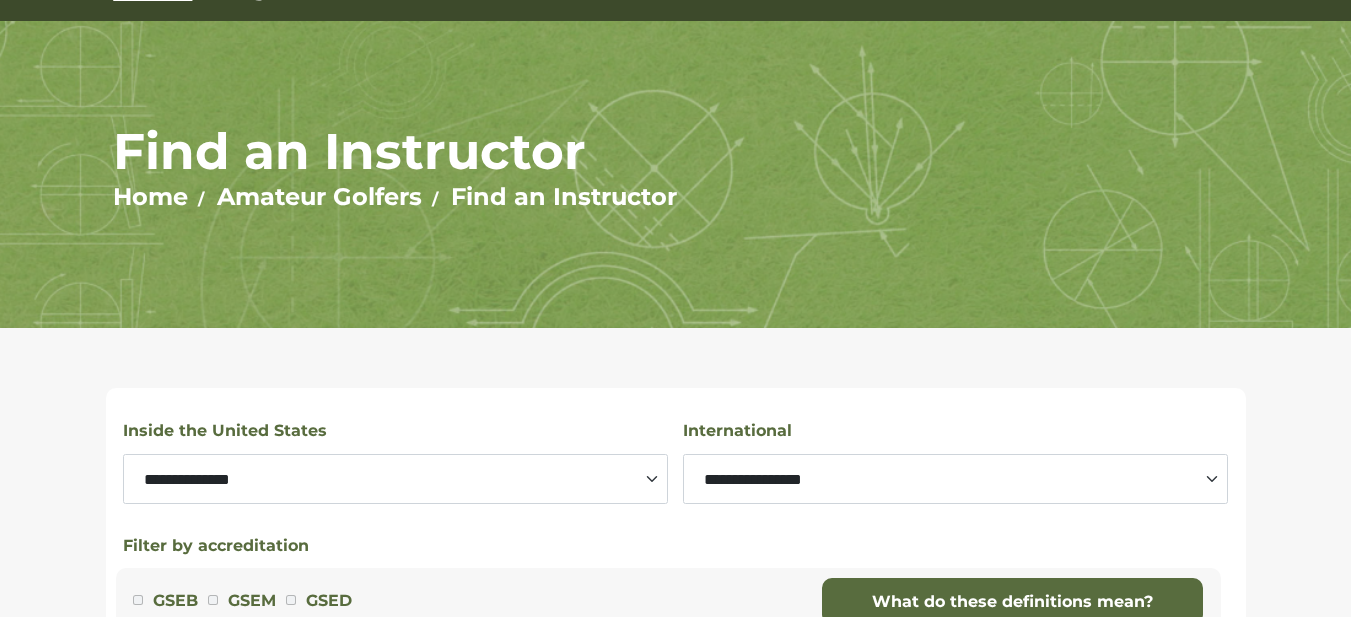 scroll, scrollTop: 0, scrollLeft: 0, axis: both 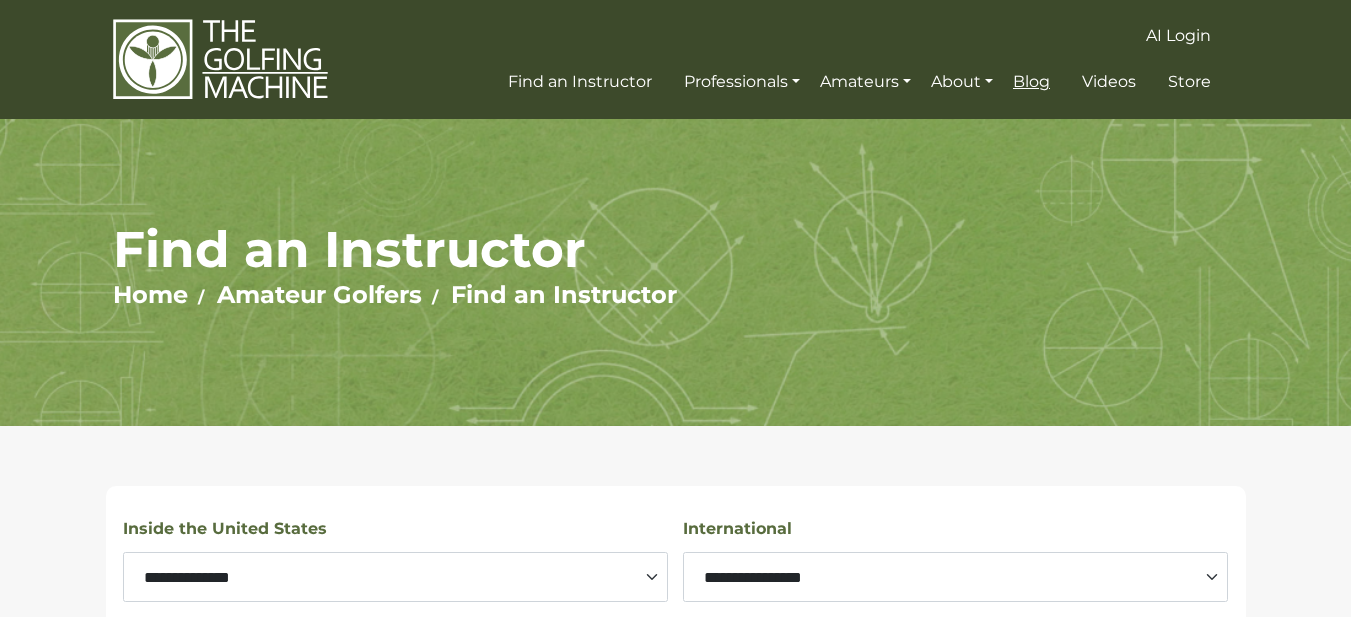 click on "Blog" at bounding box center [1031, 81] 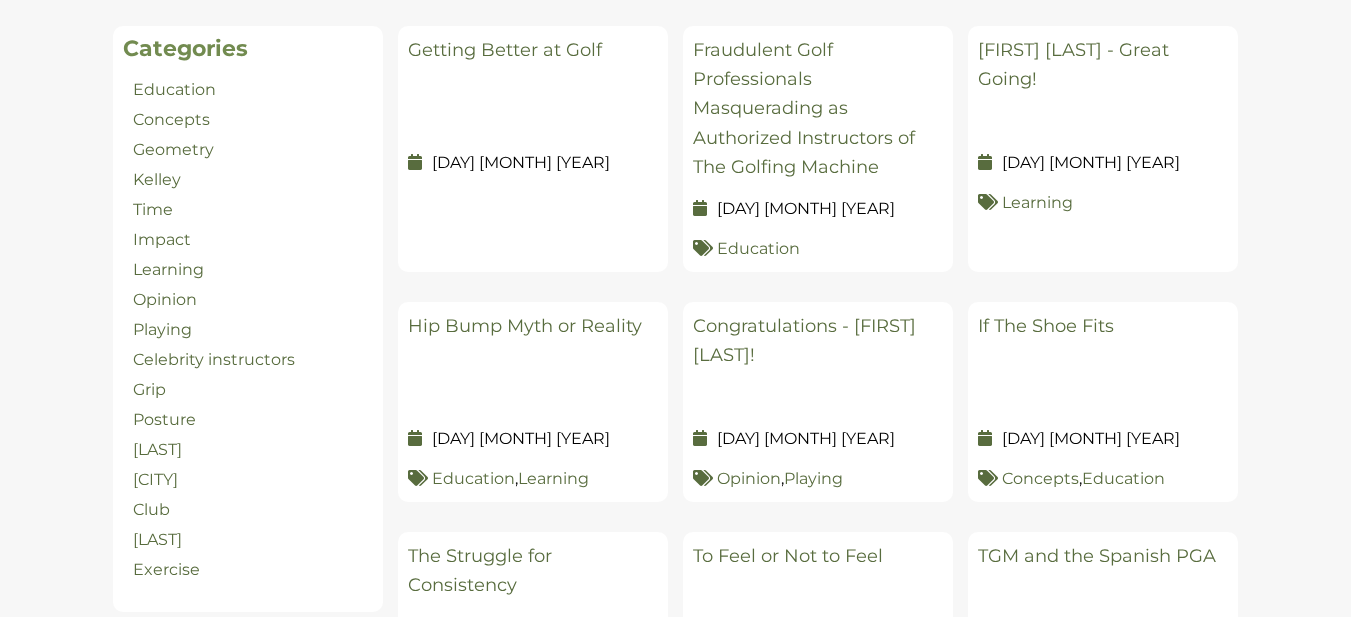 scroll, scrollTop: 600, scrollLeft: 0, axis: vertical 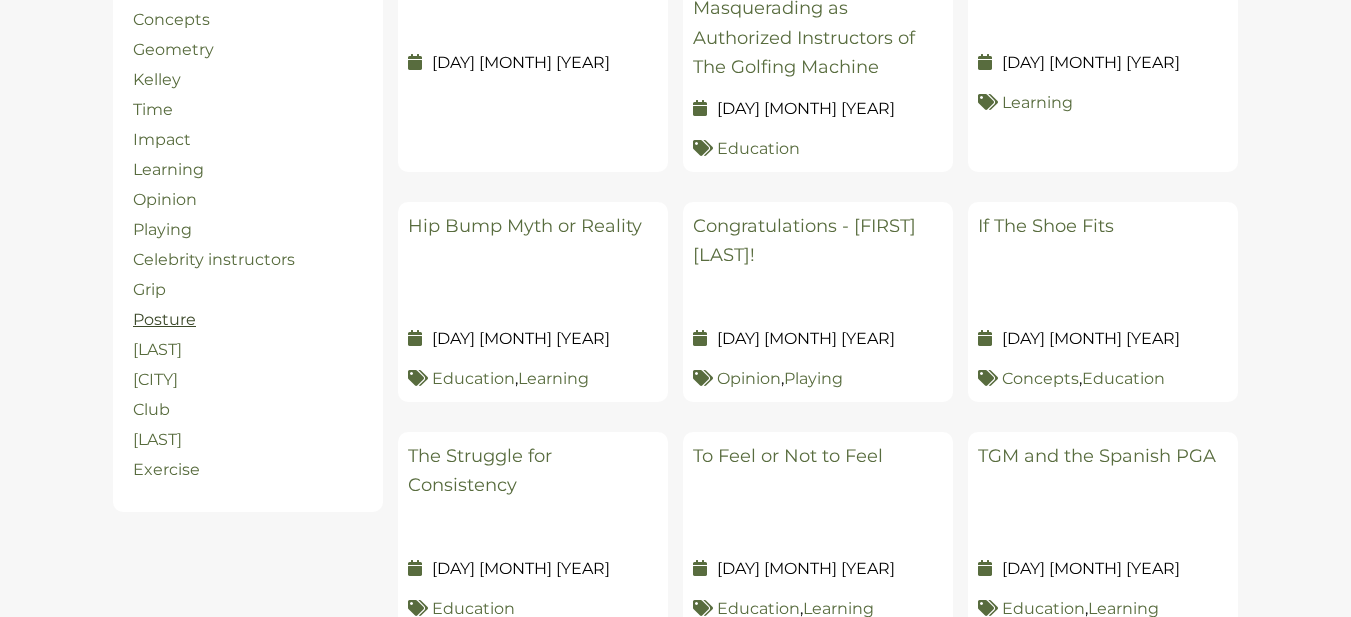 click on "Posture" at bounding box center (164, 319) 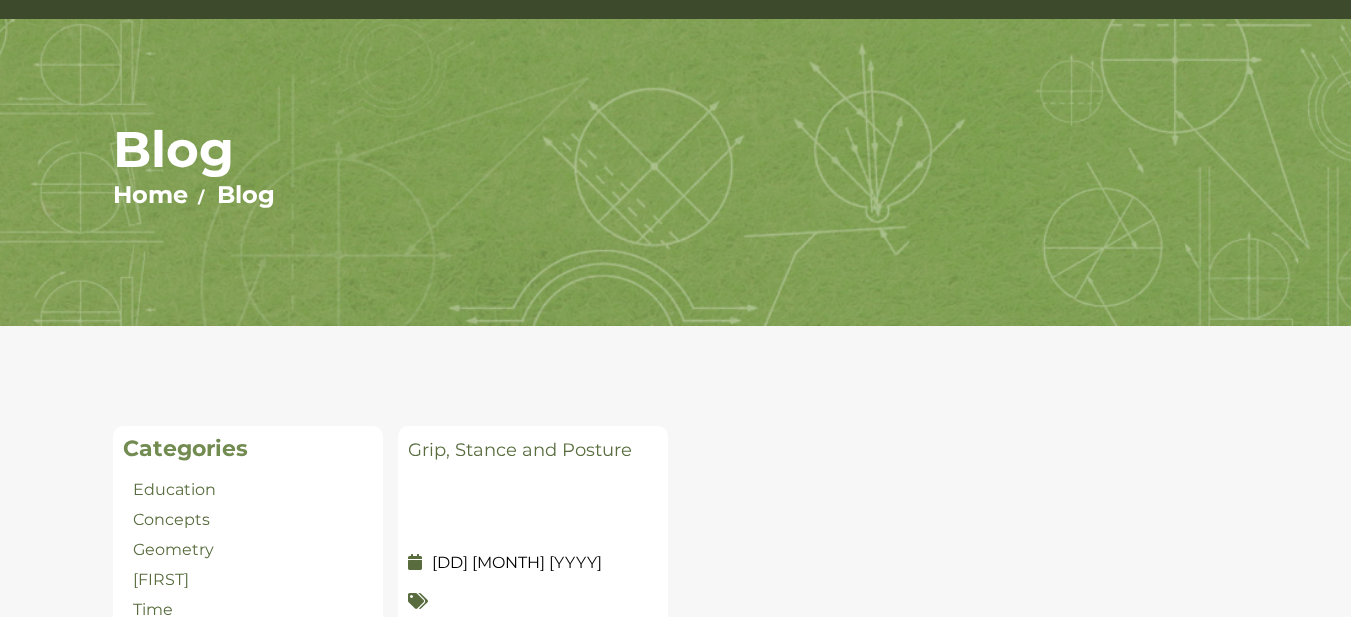 scroll, scrollTop: 0, scrollLeft: 0, axis: both 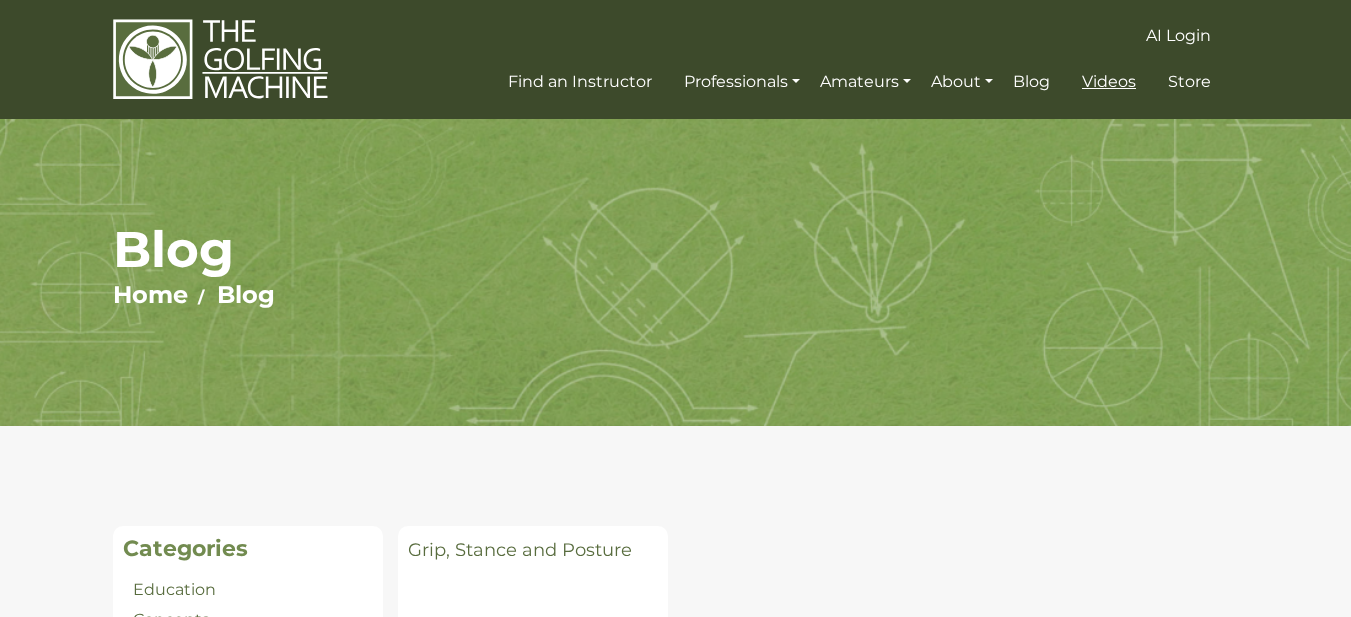 click on "Videos" at bounding box center (1109, 81) 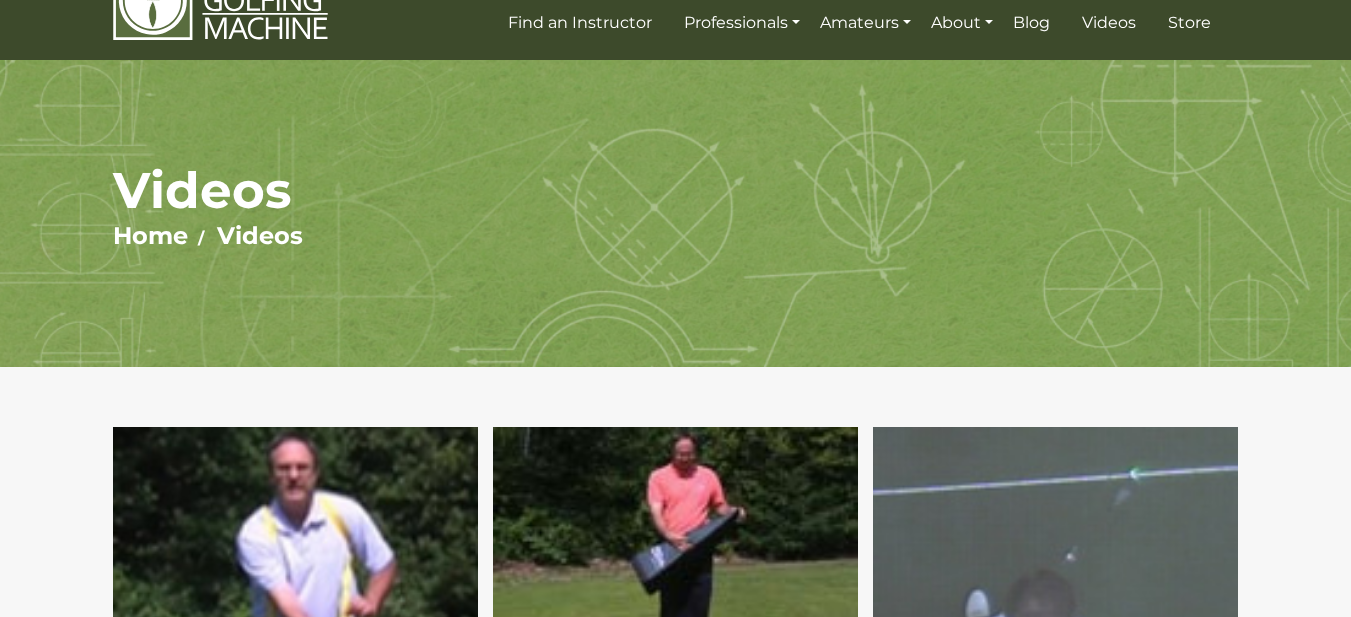 scroll, scrollTop: 0, scrollLeft: 0, axis: both 